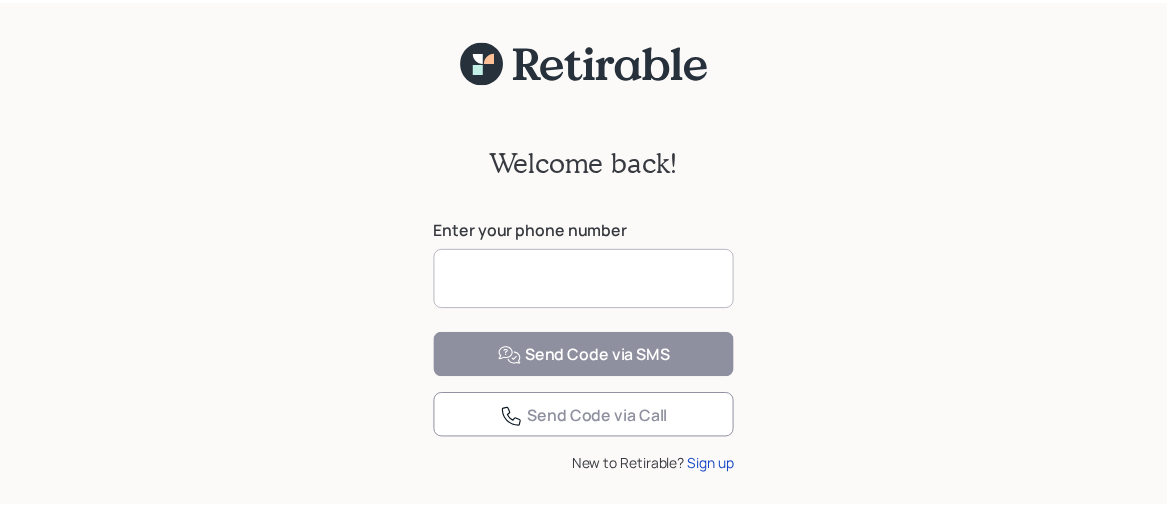scroll, scrollTop: 0, scrollLeft: 0, axis: both 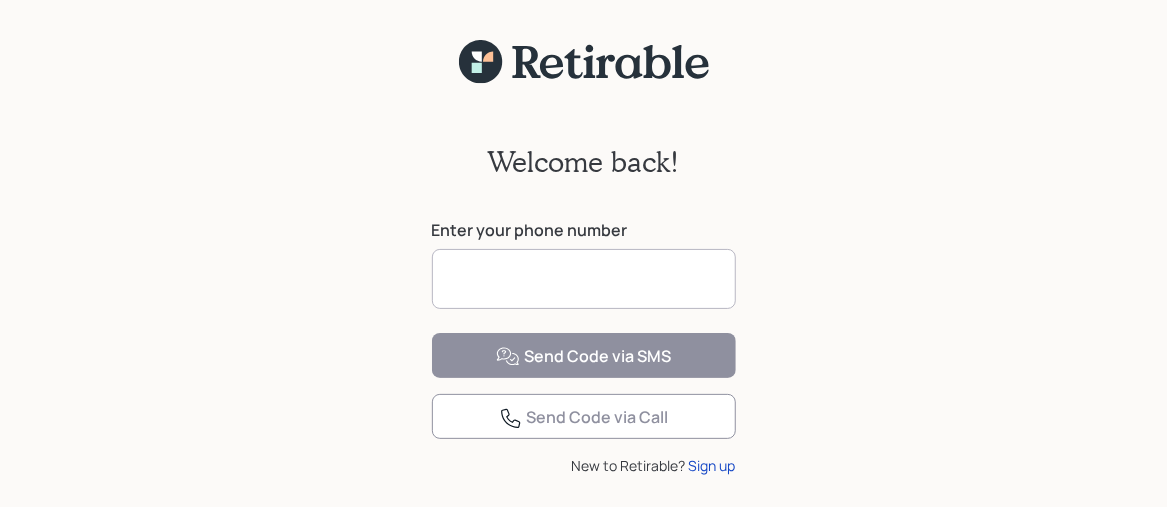 click at bounding box center (584, 279) 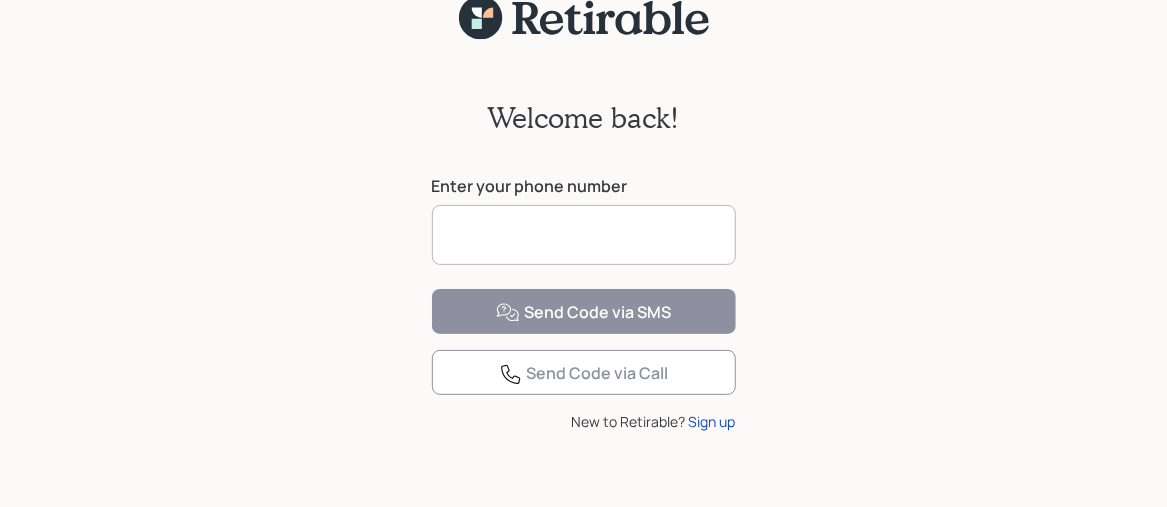 scroll, scrollTop: 48, scrollLeft: 0, axis: vertical 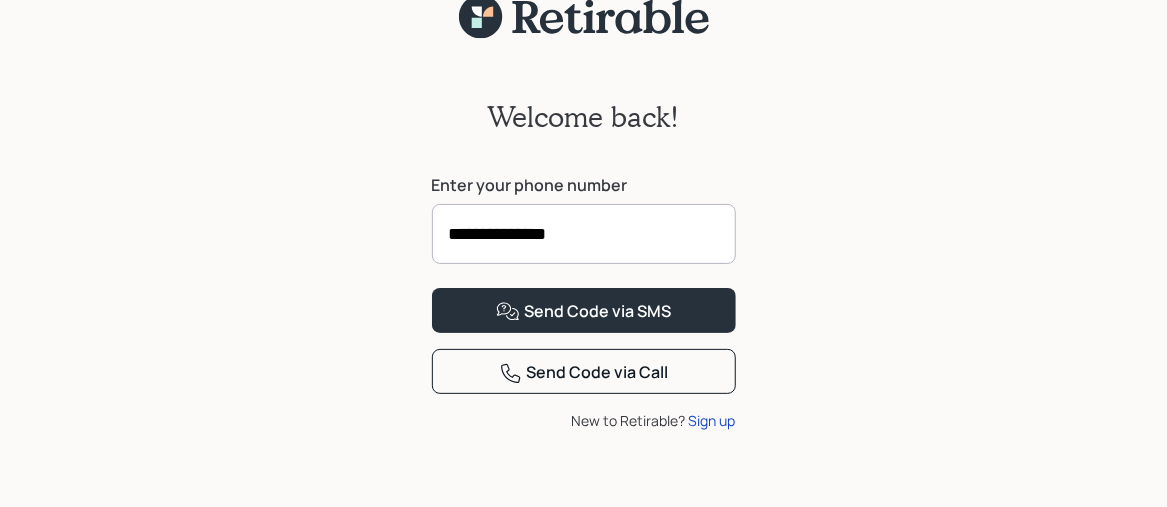 type on "**********" 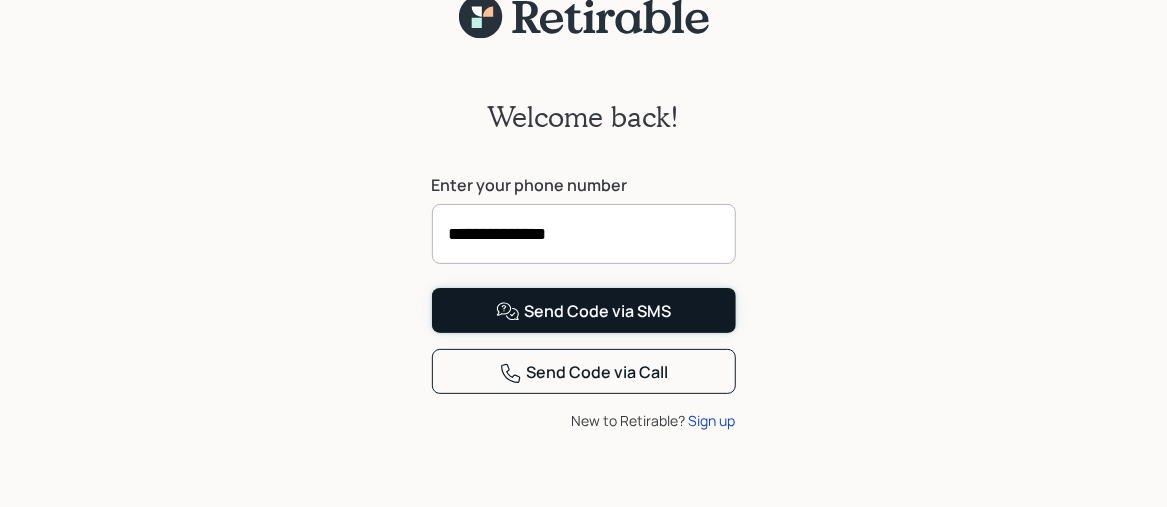 click on "Send Code via SMS" at bounding box center (583, 312) 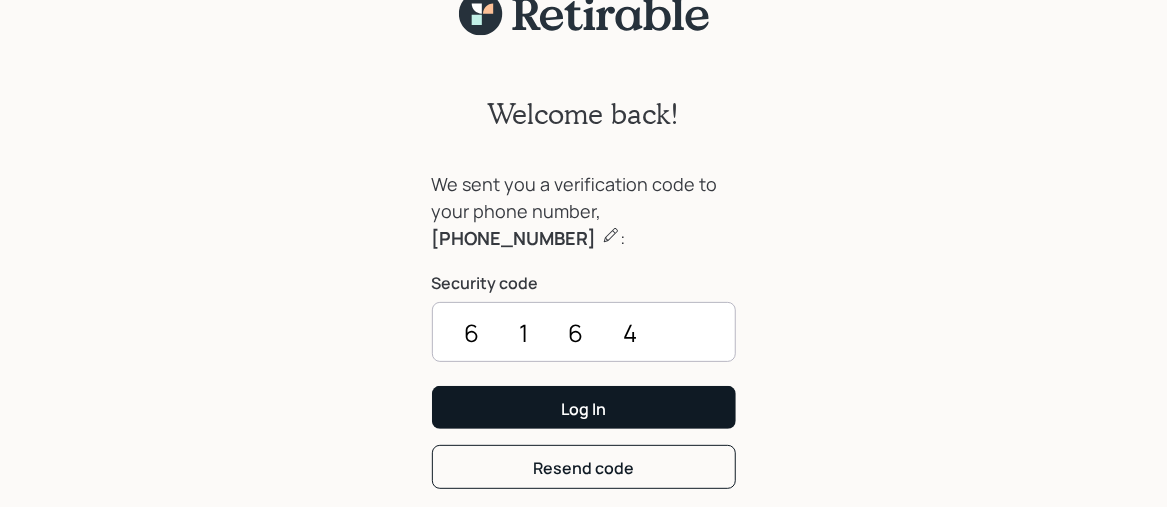 type on "6164" 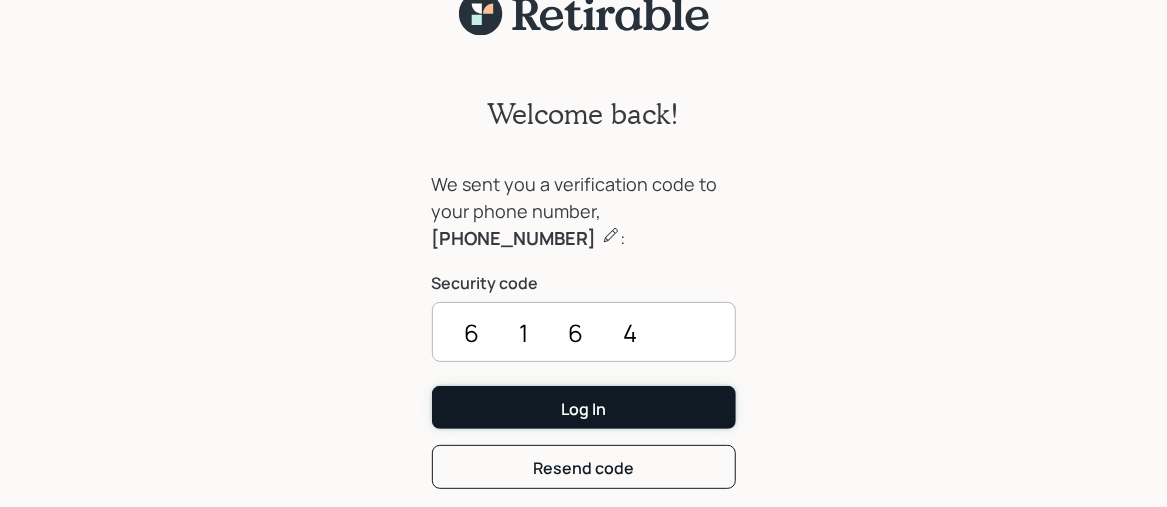 click on "Log In" at bounding box center (583, 409) 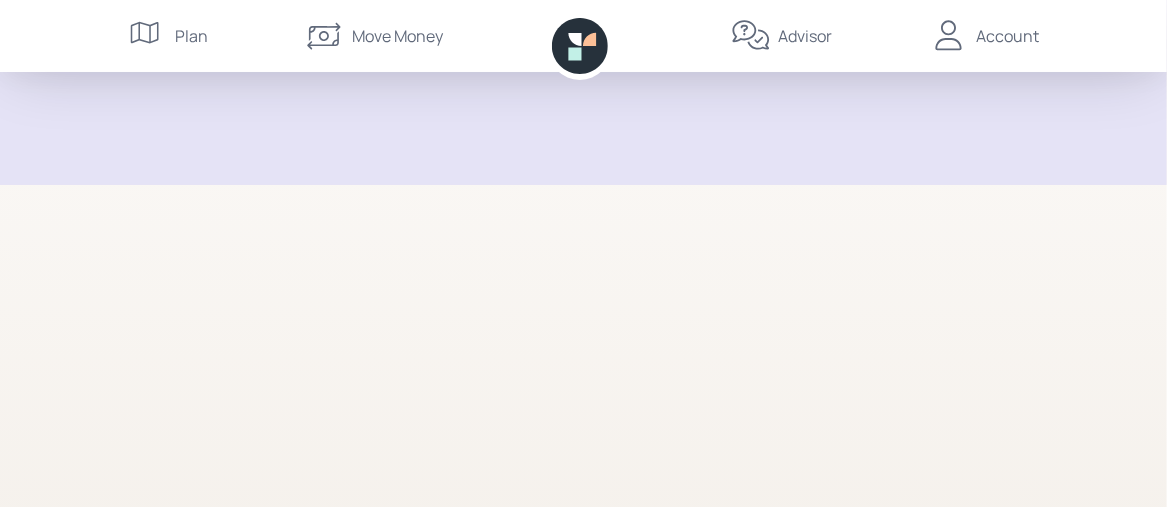 scroll, scrollTop: 0, scrollLeft: 0, axis: both 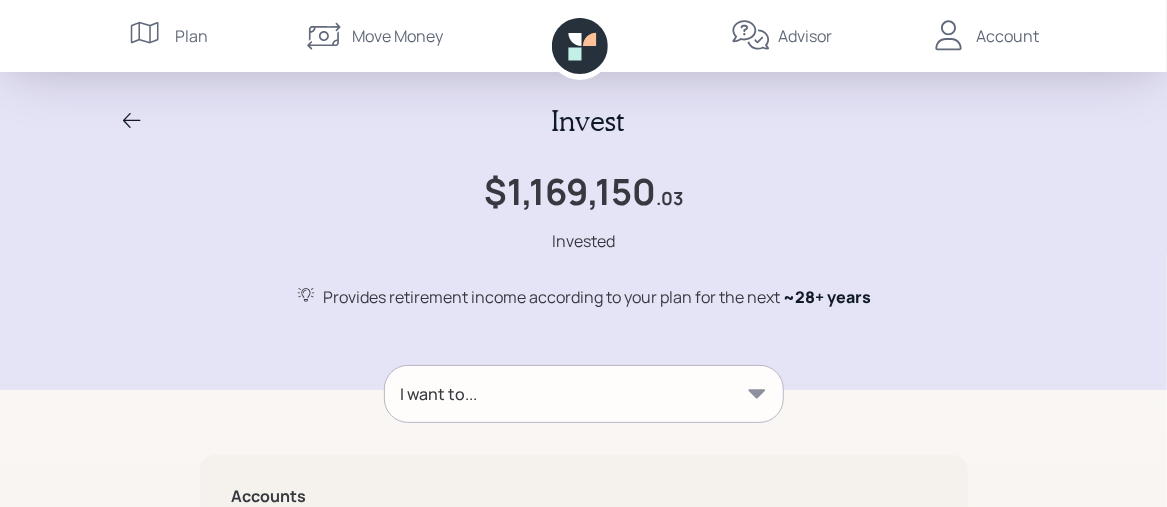 click on "Plan" at bounding box center [192, 36] 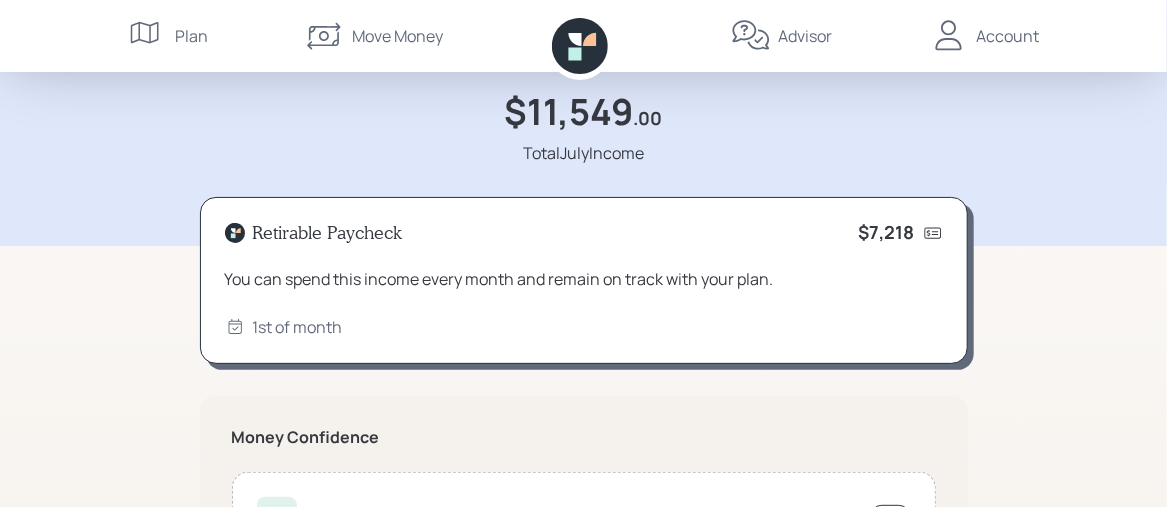 scroll, scrollTop: 0, scrollLeft: 0, axis: both 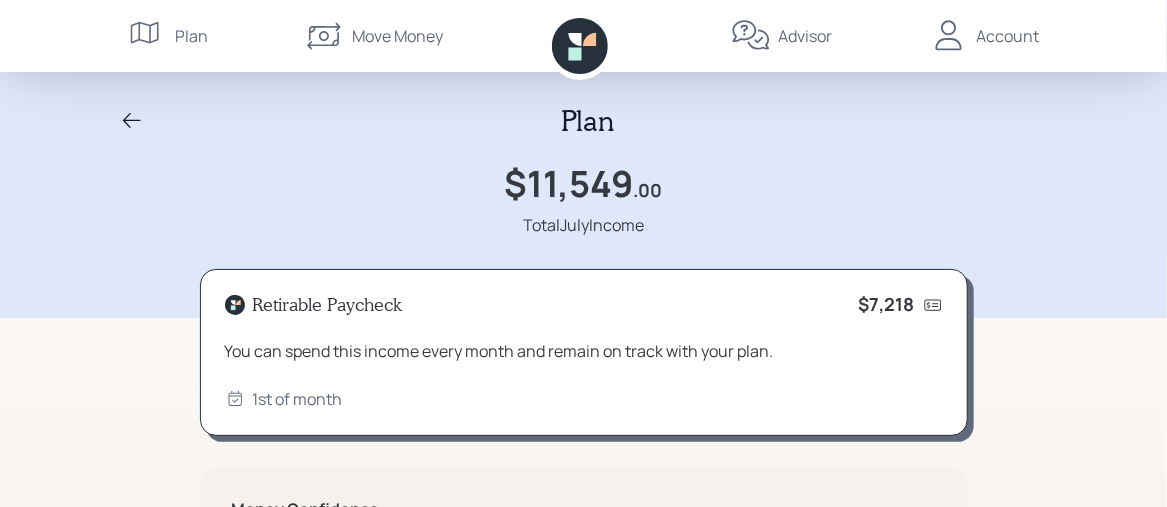 click 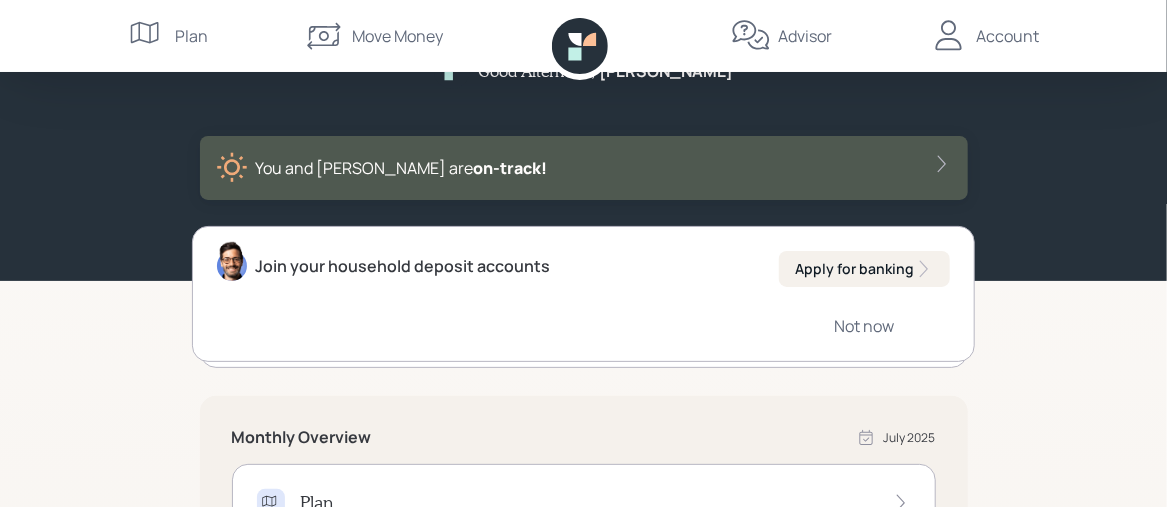 scroll, scrollTop: 0, scrollLeft: 0, axis: both 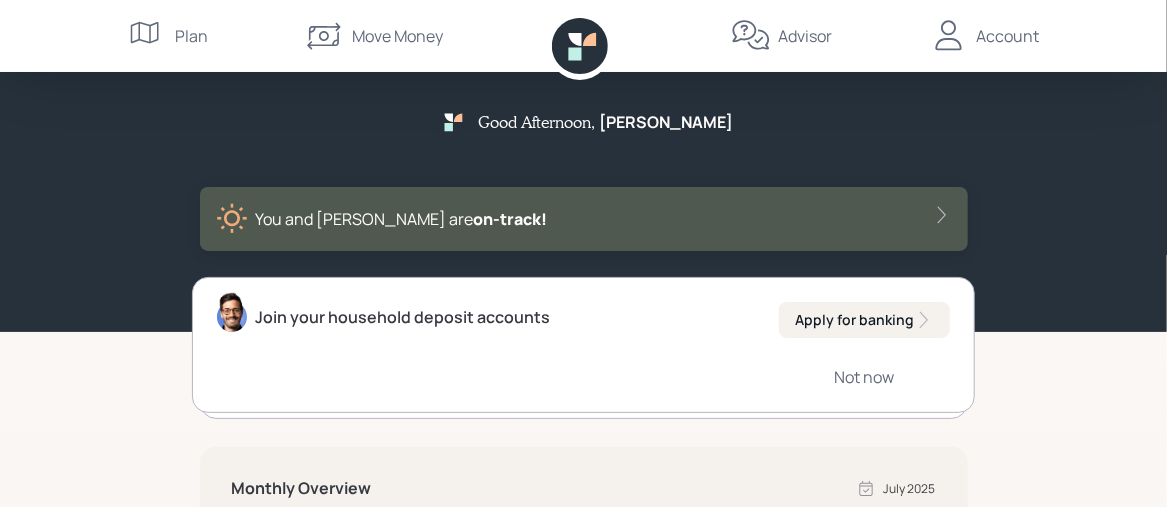 click on "Account" at bounding box center (1008, 36) 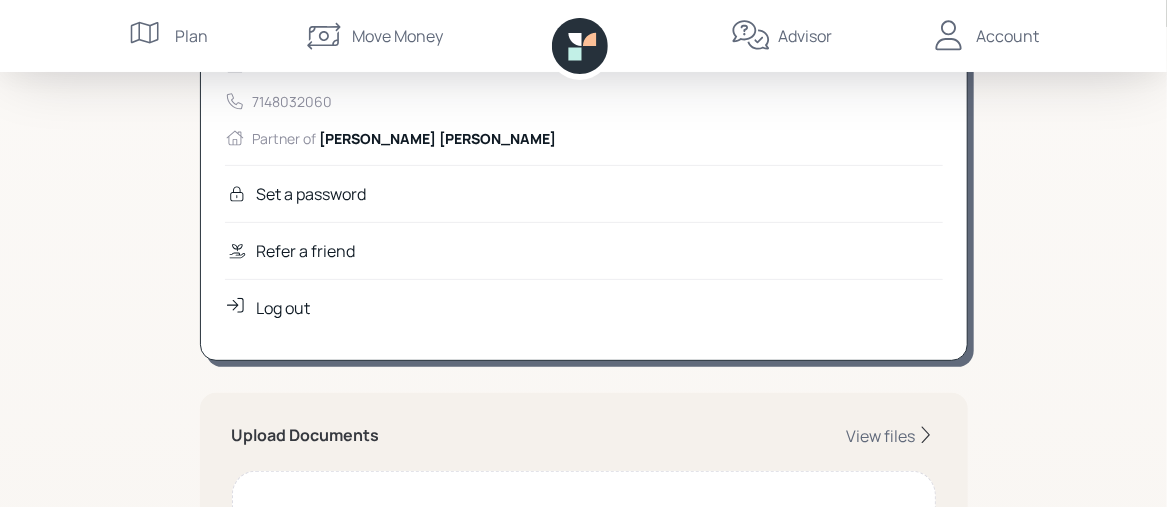 scroll, scrollTop: 0, scrollLeft: 0, axis: both 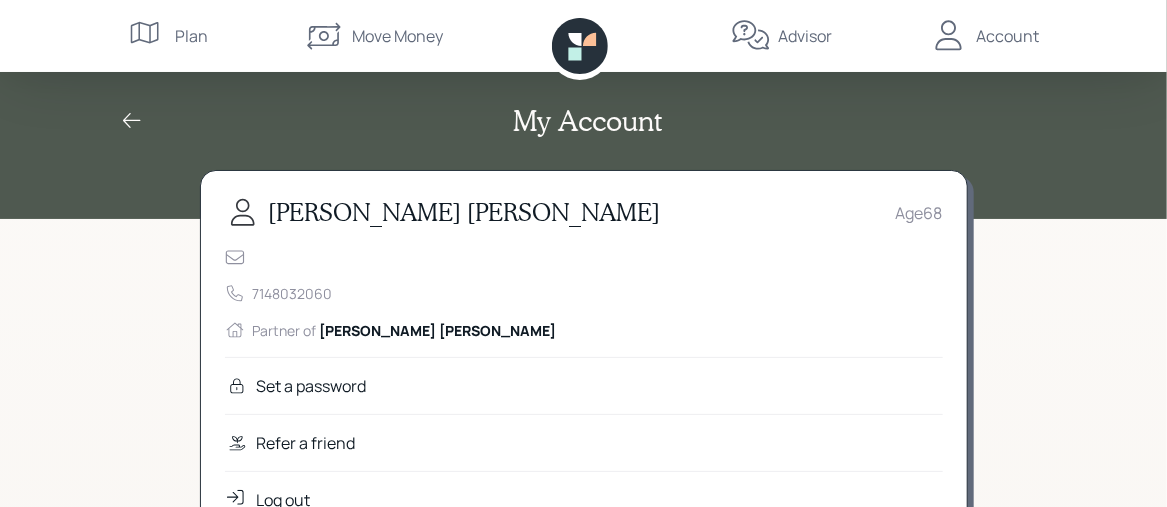 click on "Advisor" at bounding box center (806, 36) 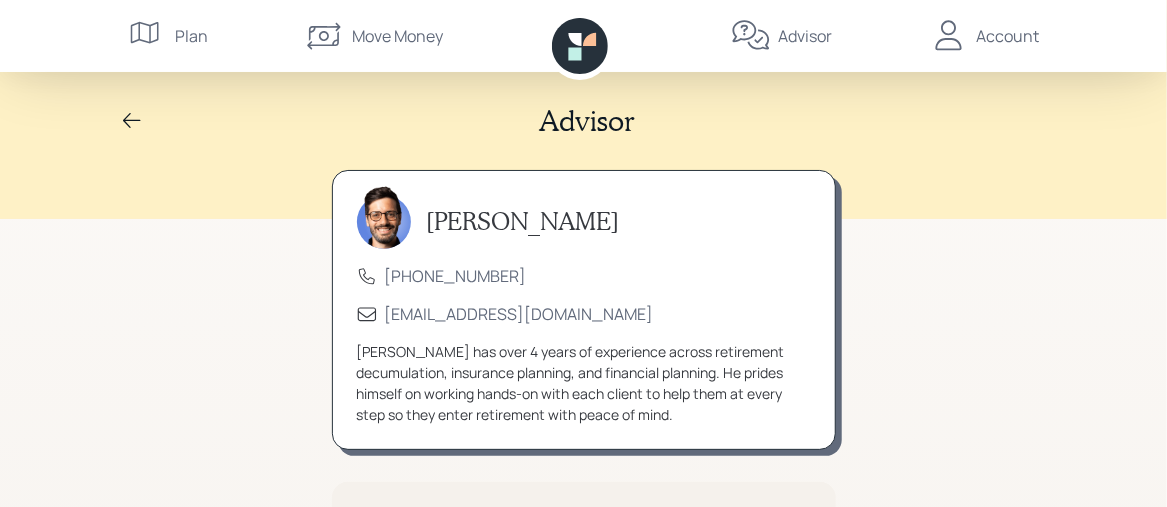 click 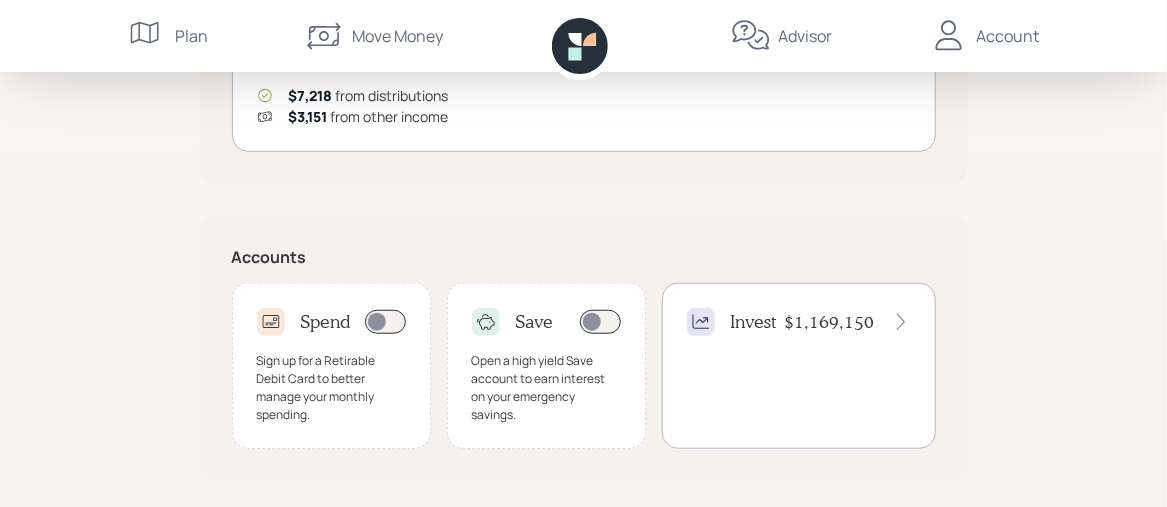 scroll, scrollTop: 0, scrollLeft: 0, axis: both 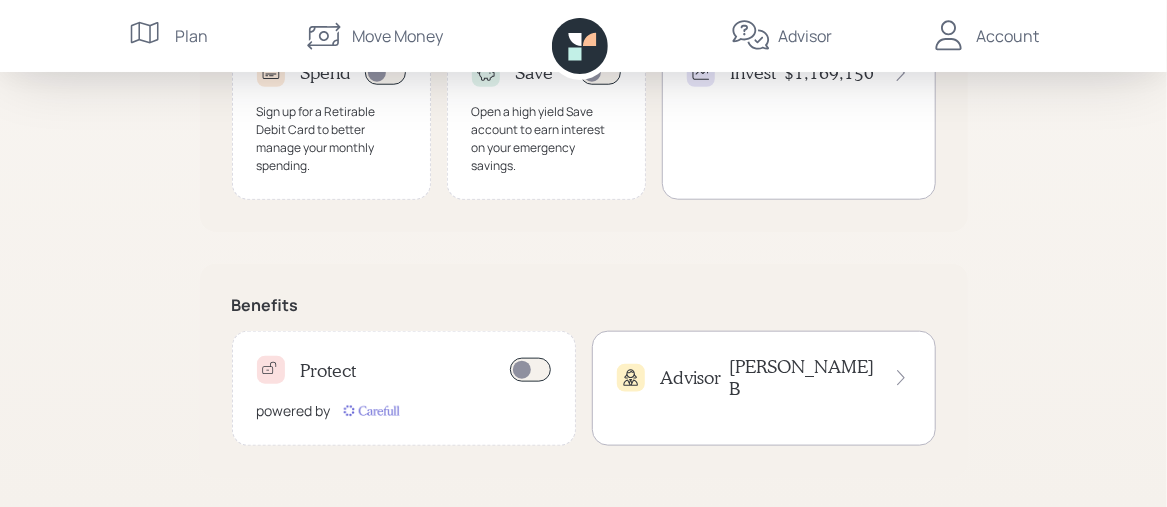 click 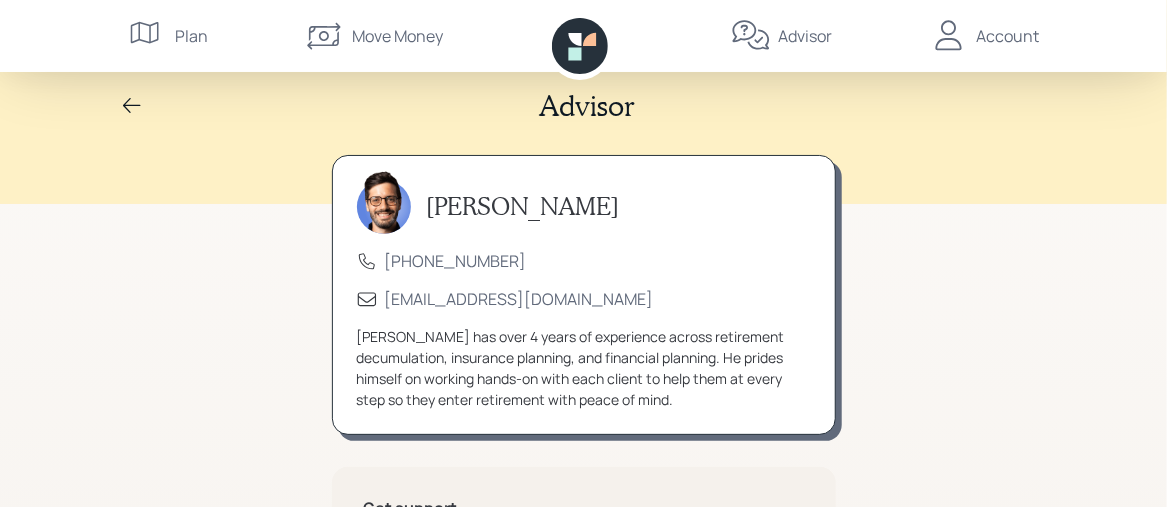 scroll, scrollTop: 0, scrollLeft: 0, axis: both 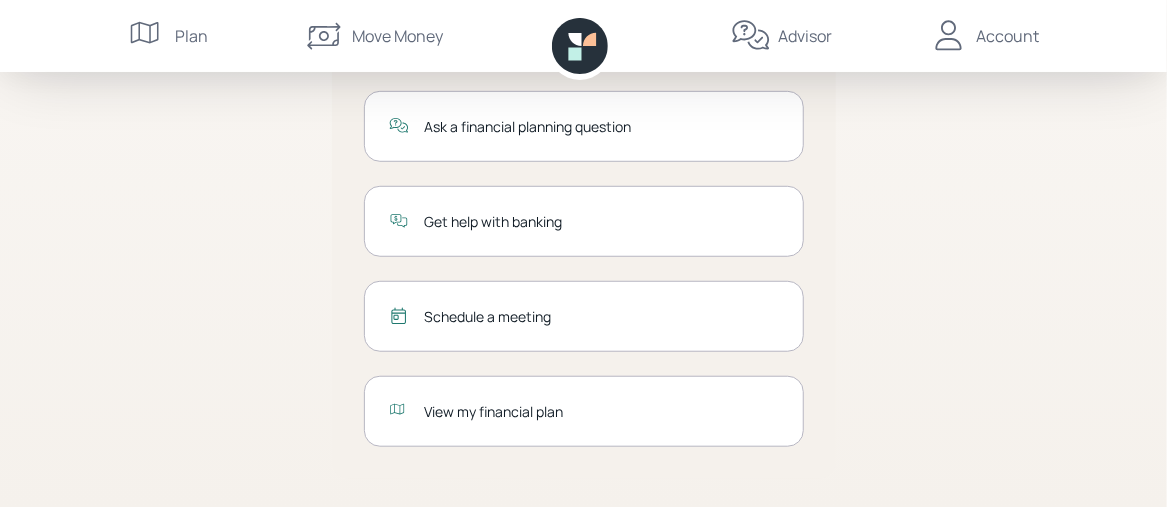 click on "View my financial plan" at bounding box center [602, 411] 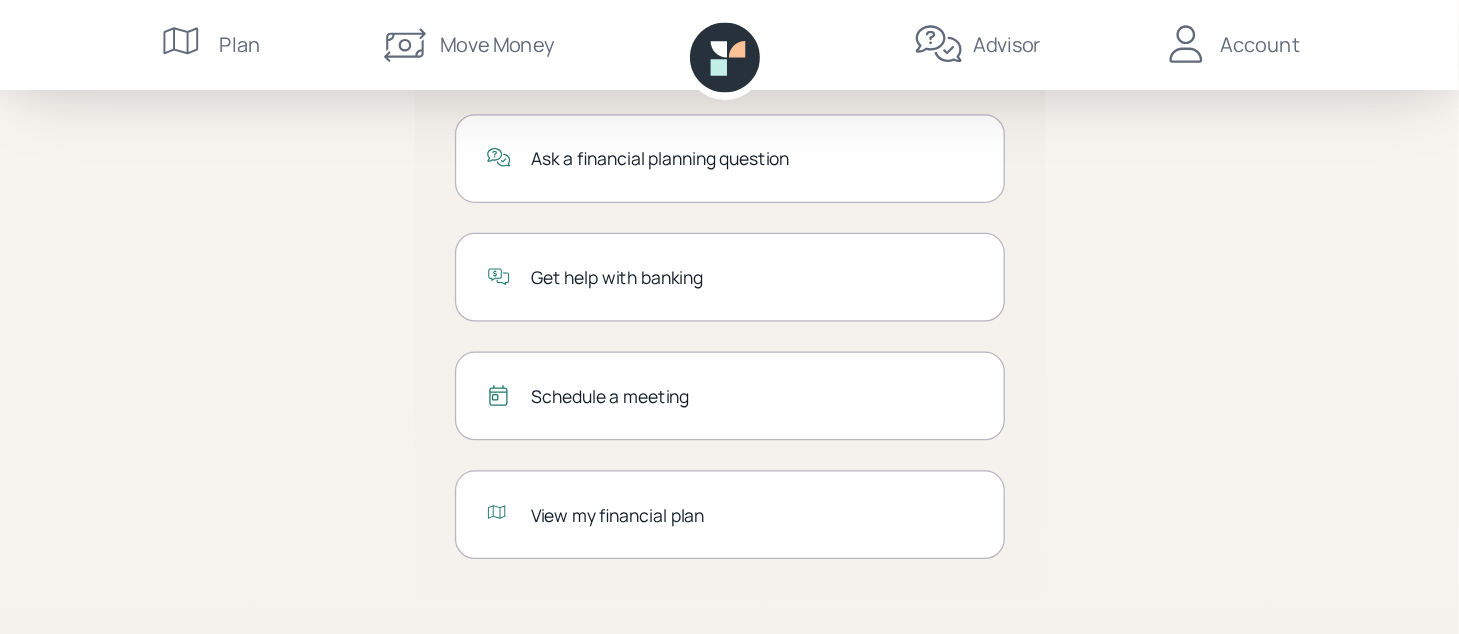 scroll, scrollTop: 339, scrollLeft: 0, axis: vertical 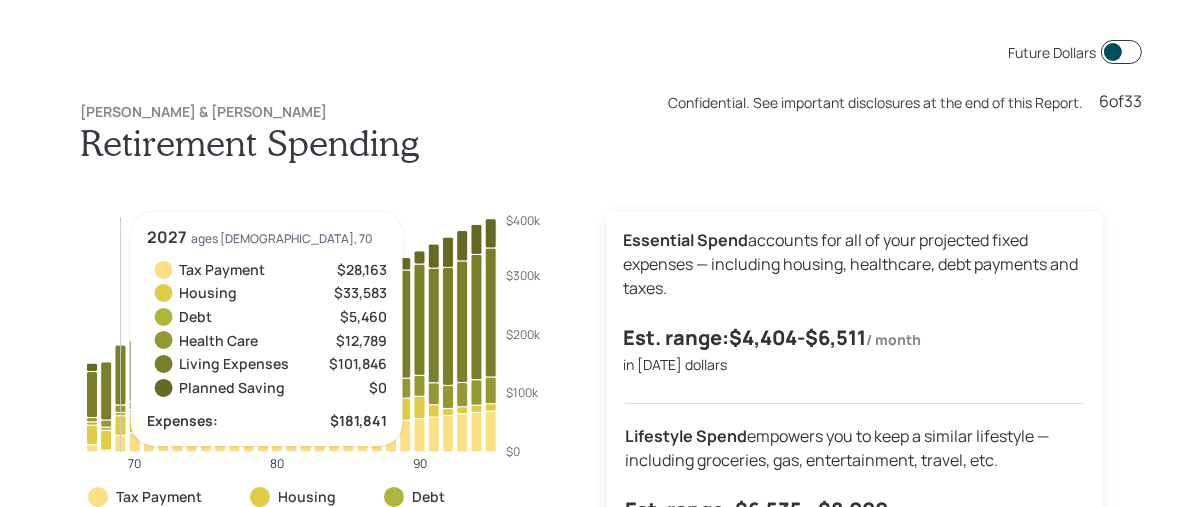 drag, startPoint x: 105, startPoint y: 416, endPoint x: 124, endPoint y: 415, distance: 19.026299 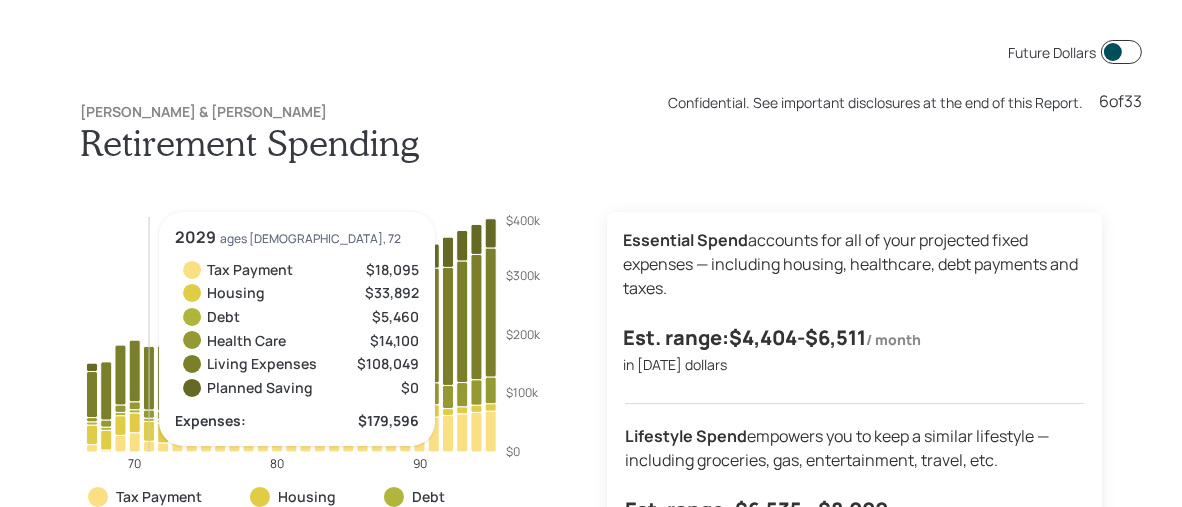 drag, startPoint x: 132, startPoint y: 415, endPoint x: 148, endPoint y: 415, distance: 16 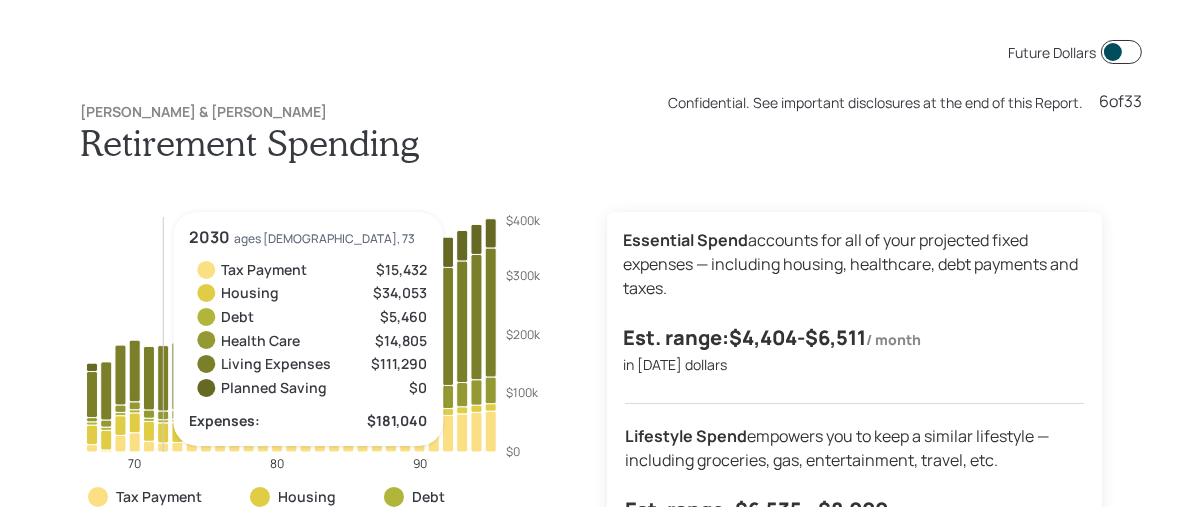 drag, startPoint x: 148, startPoint y: 415, endPoint x: 163, endPoint y: 413, distance: 15.132746 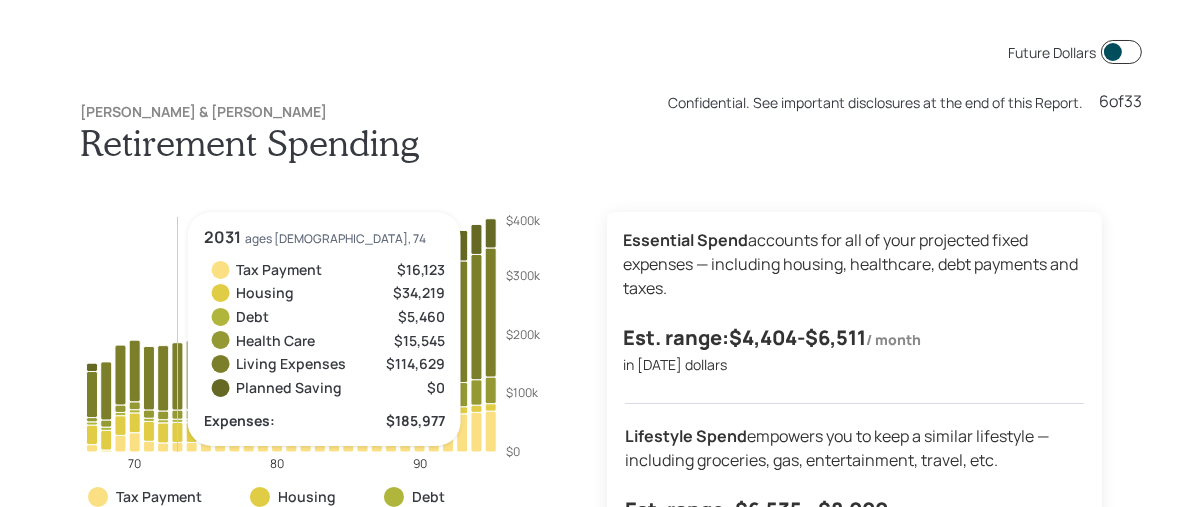 drag, startPoint x: 163, startPoint y: 413, endPoint x: 176, endPoint y: 411, distance: 13.152946 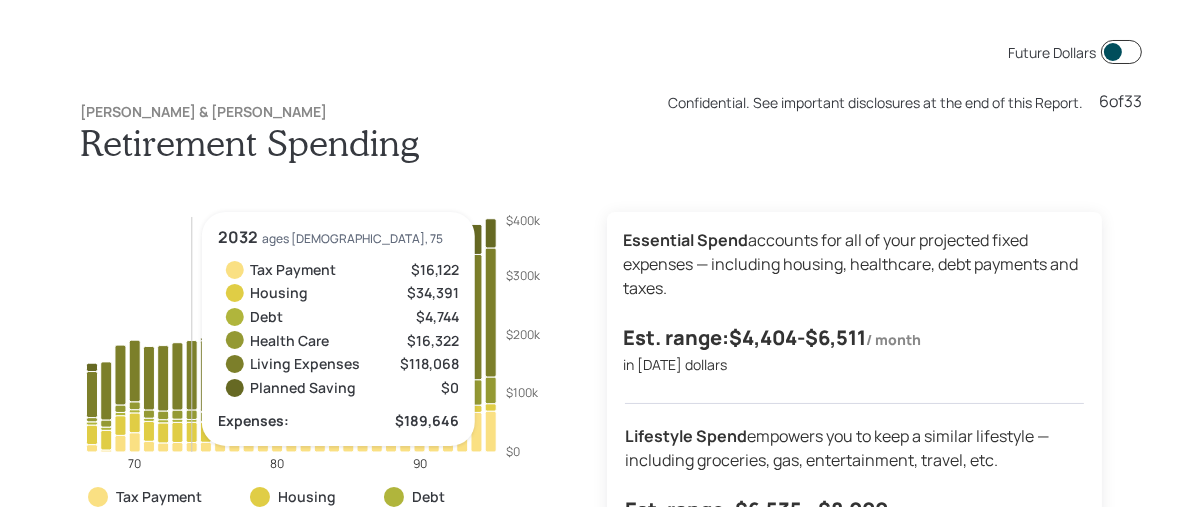 drag, startPoint x: 176, startPoint y: 411, endPoint x: 190, endPoint y: 409, distance: 14.142136 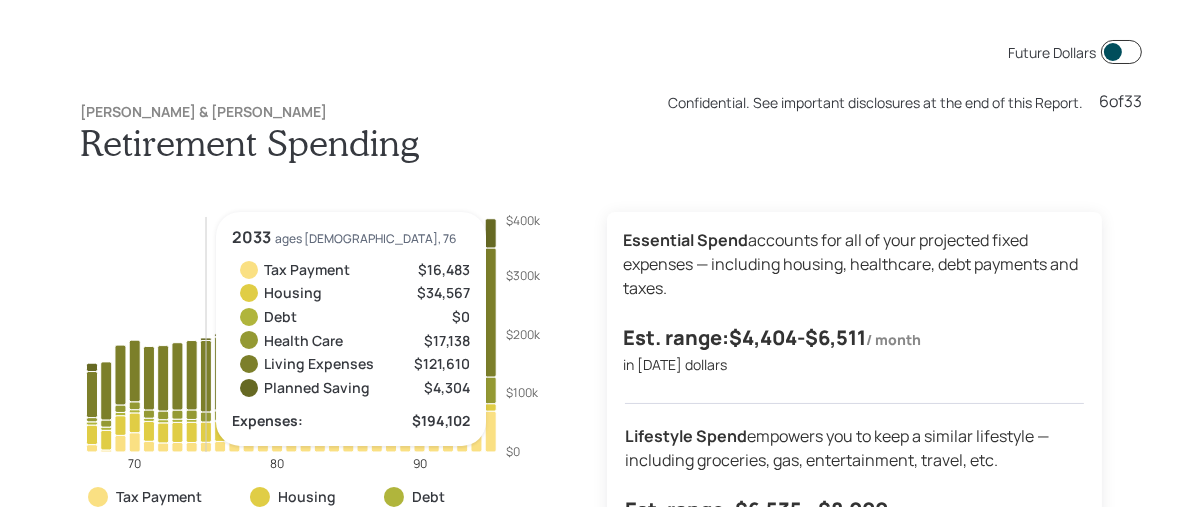 drag, startPoint x: 190, startPoint y: 409, endPoint x: 206, endPoint y: 408, distance: 16.03122 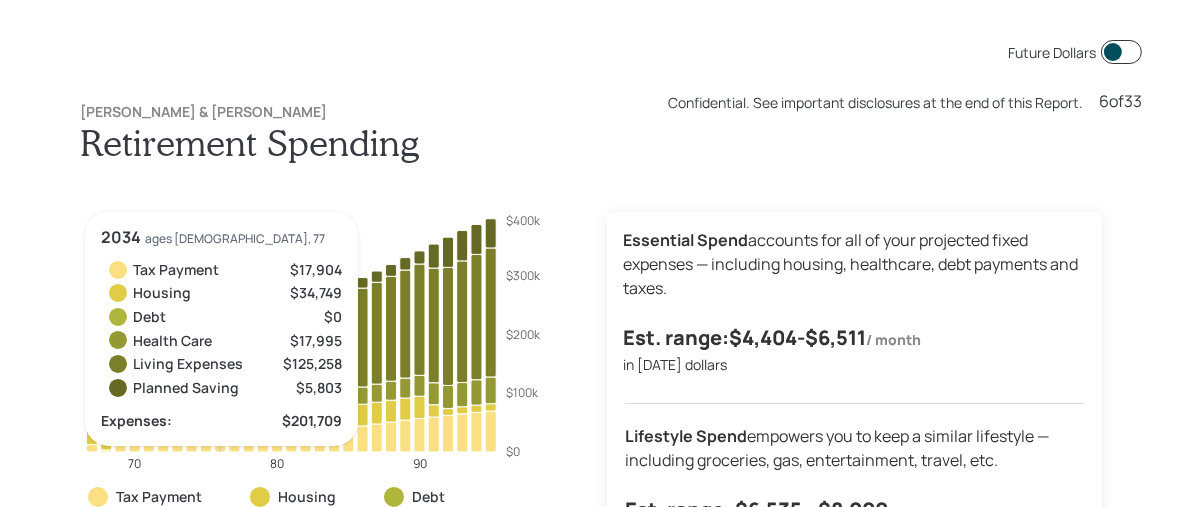 drag, startPoint x: 206, startPoint y: 408, endPoint x: 217, endPoint y: 407, distance: 11.045361 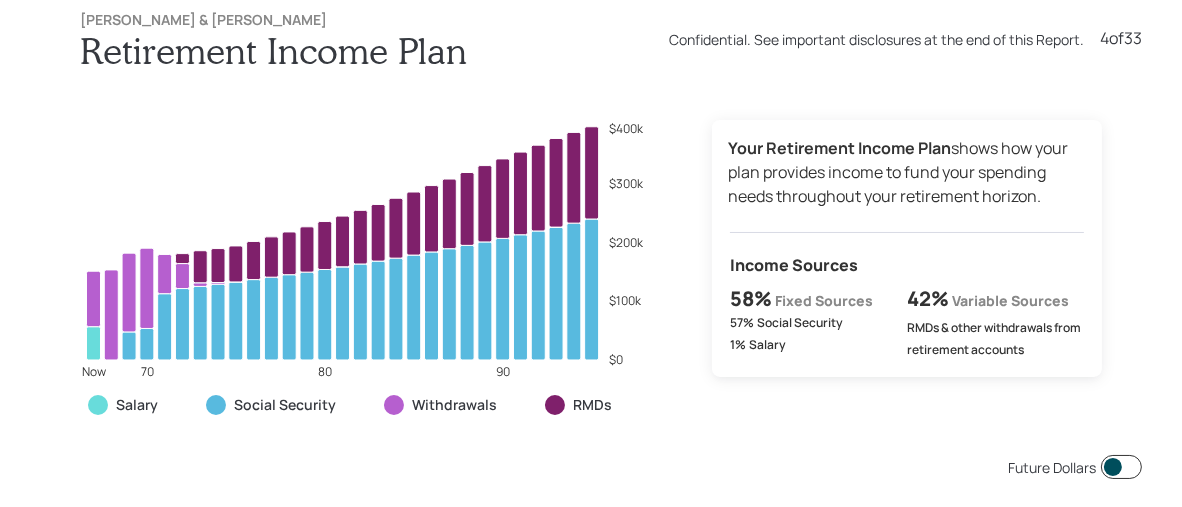 scroll, scrollTop: 2605, scrollLeft: 0, axis: vertical 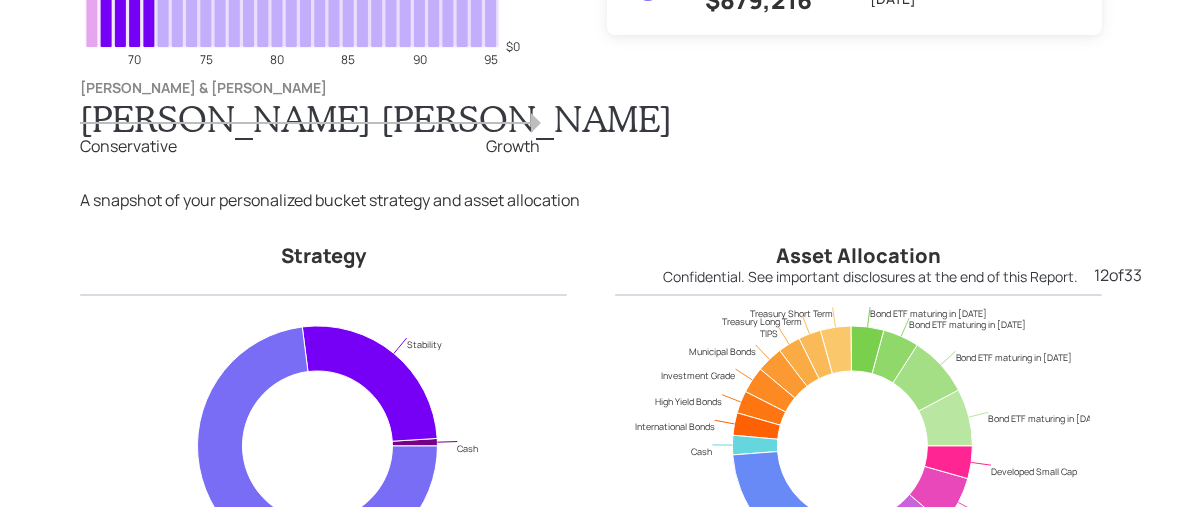 drag, startPoint x: 1180, startPoint y: 3, endPoint x: 736, endPoint y: 136, distance: 463.4922 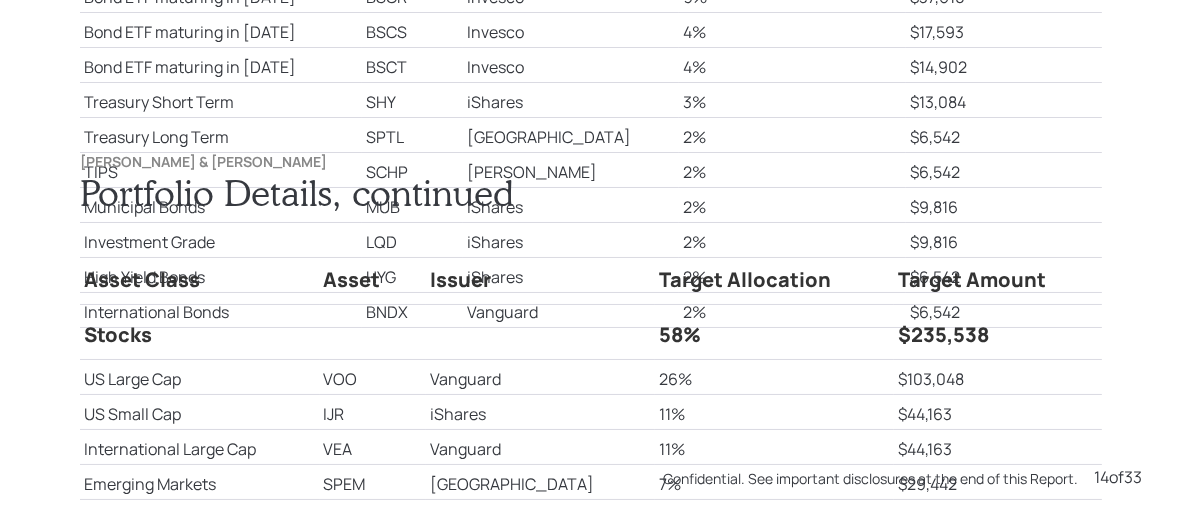scroll, scrollTop: 7046, scrollLeft: 0, axis: vertical 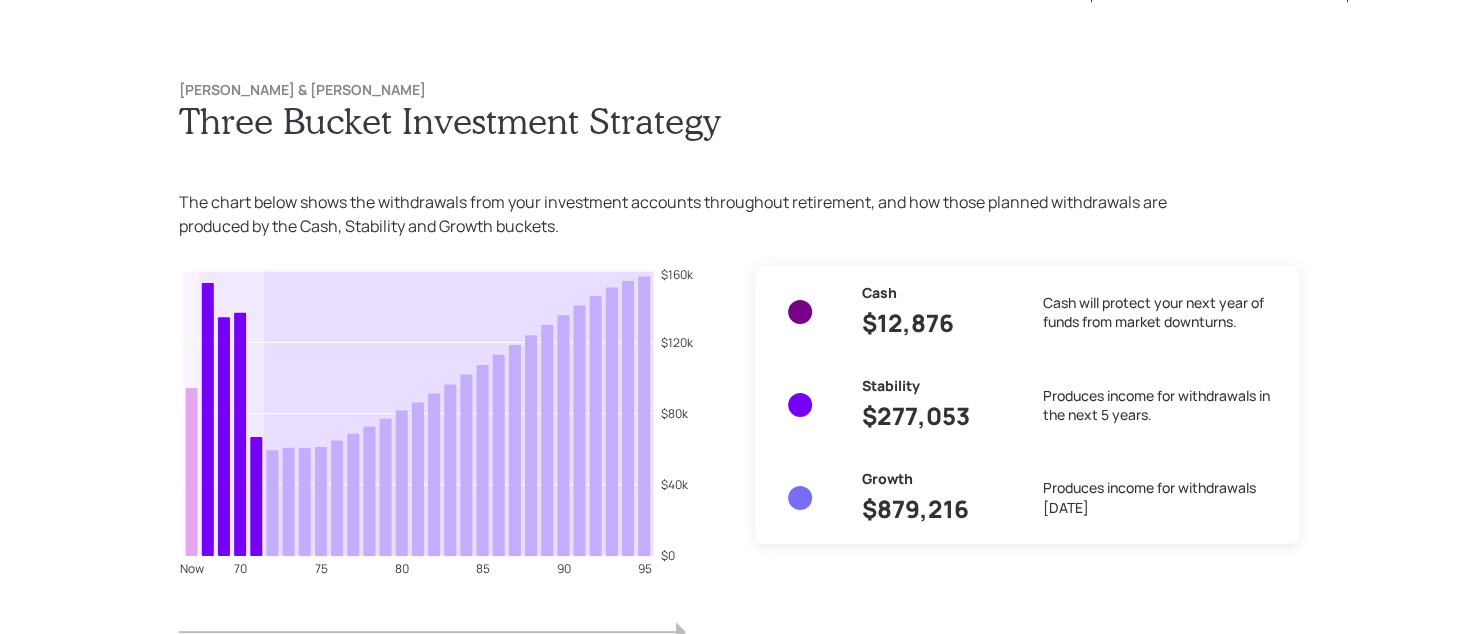 drag, startPoint x: 1174, startPoint y: 0, endPoint x: 1023, endPoint y: 167, distance: 225.1444 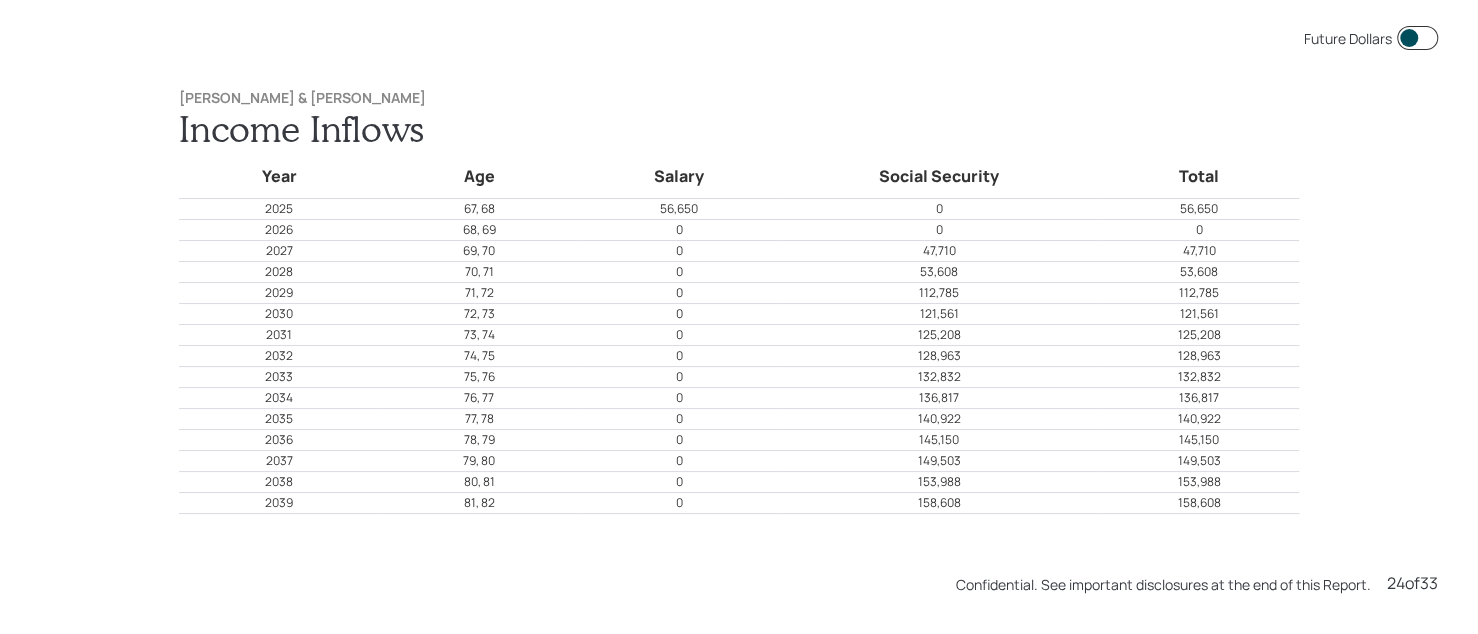 scroll, scrollTop: 14623, scrollLeft: 0, axis: vertical 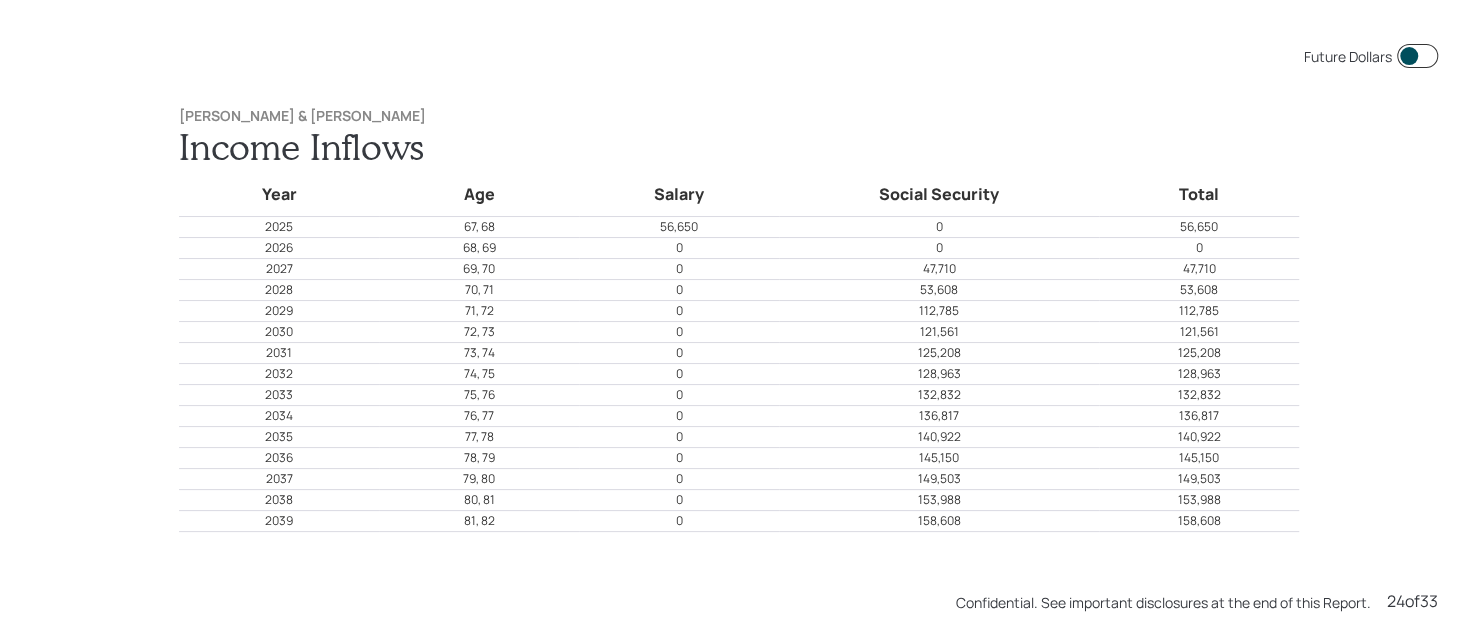 click on "112,785" at bounding box center [939, 311] 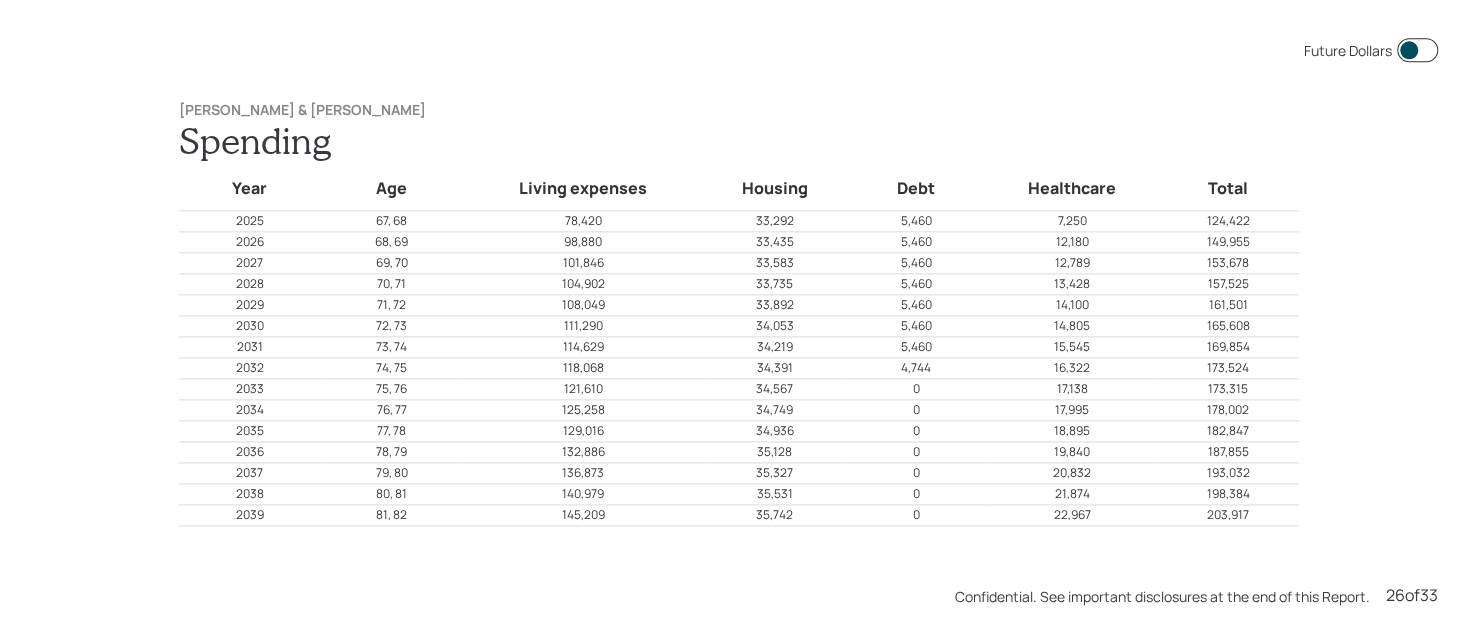 scroll, scrollTop: 15846, scrollLeft: 0, axis: vertical 